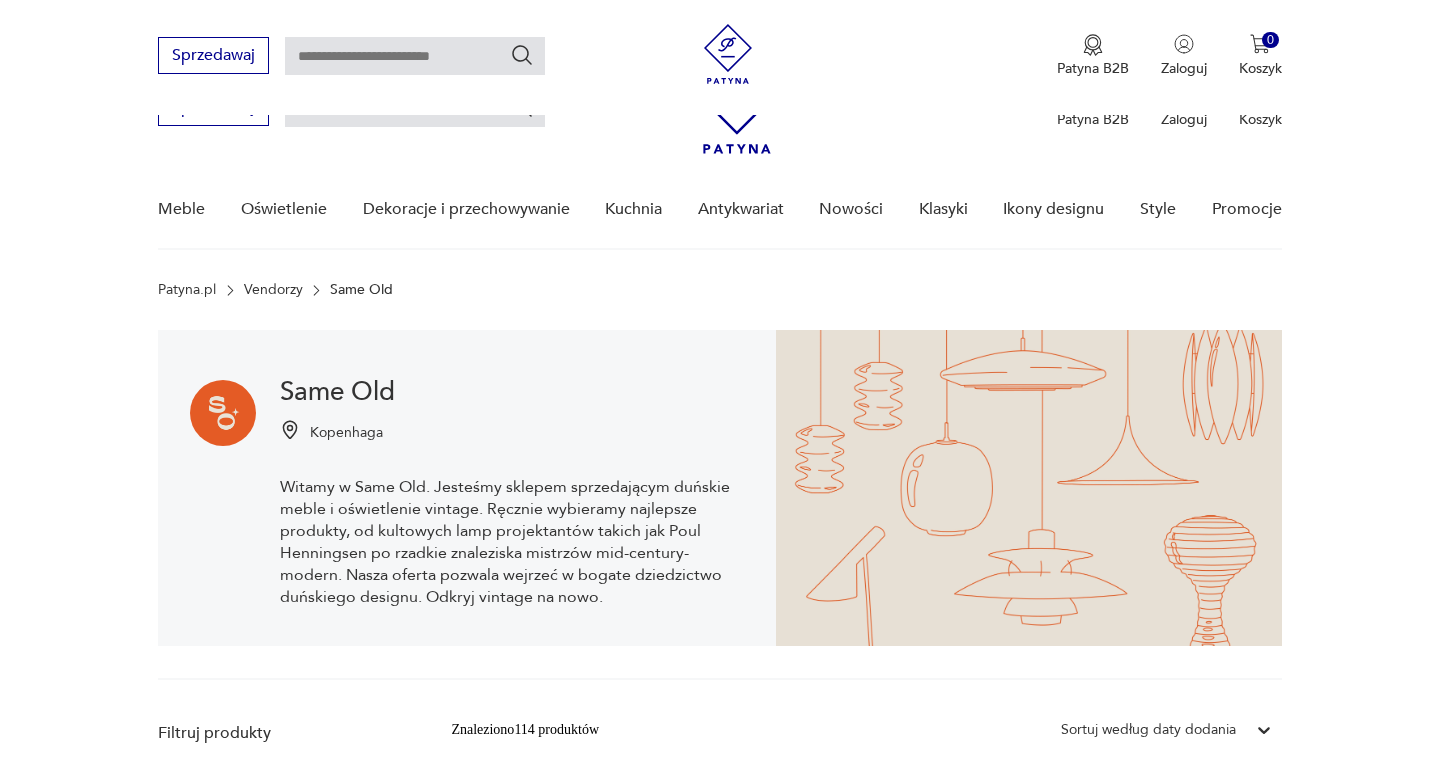 scroll, scrollTop: 557, scrollLeft: 0, axis: vertical 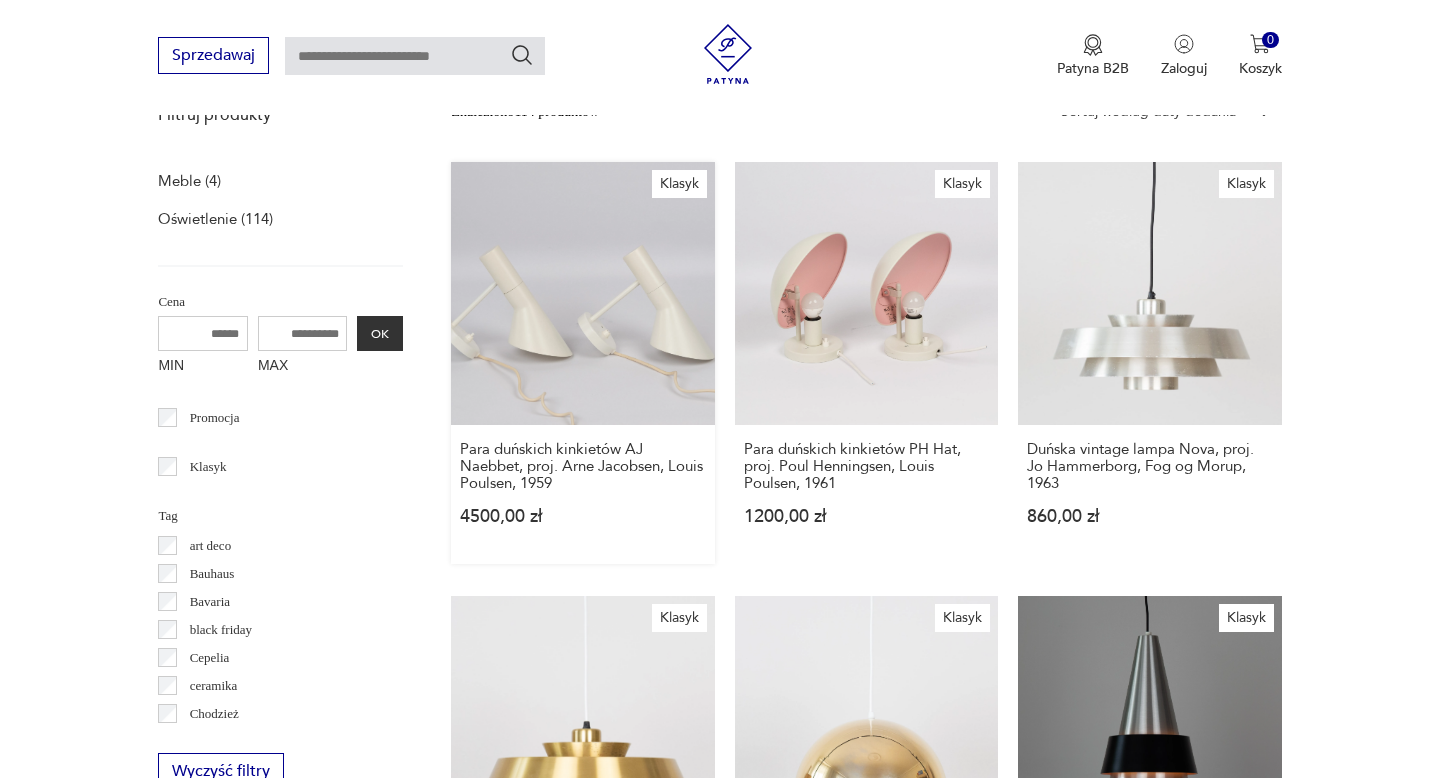 click on "Klasyk Para duńskich kinkietów AJ Næbbet, proj. [NAME], [BRAND], 1959 4500,00 zł" at bounding box center [582, 363] 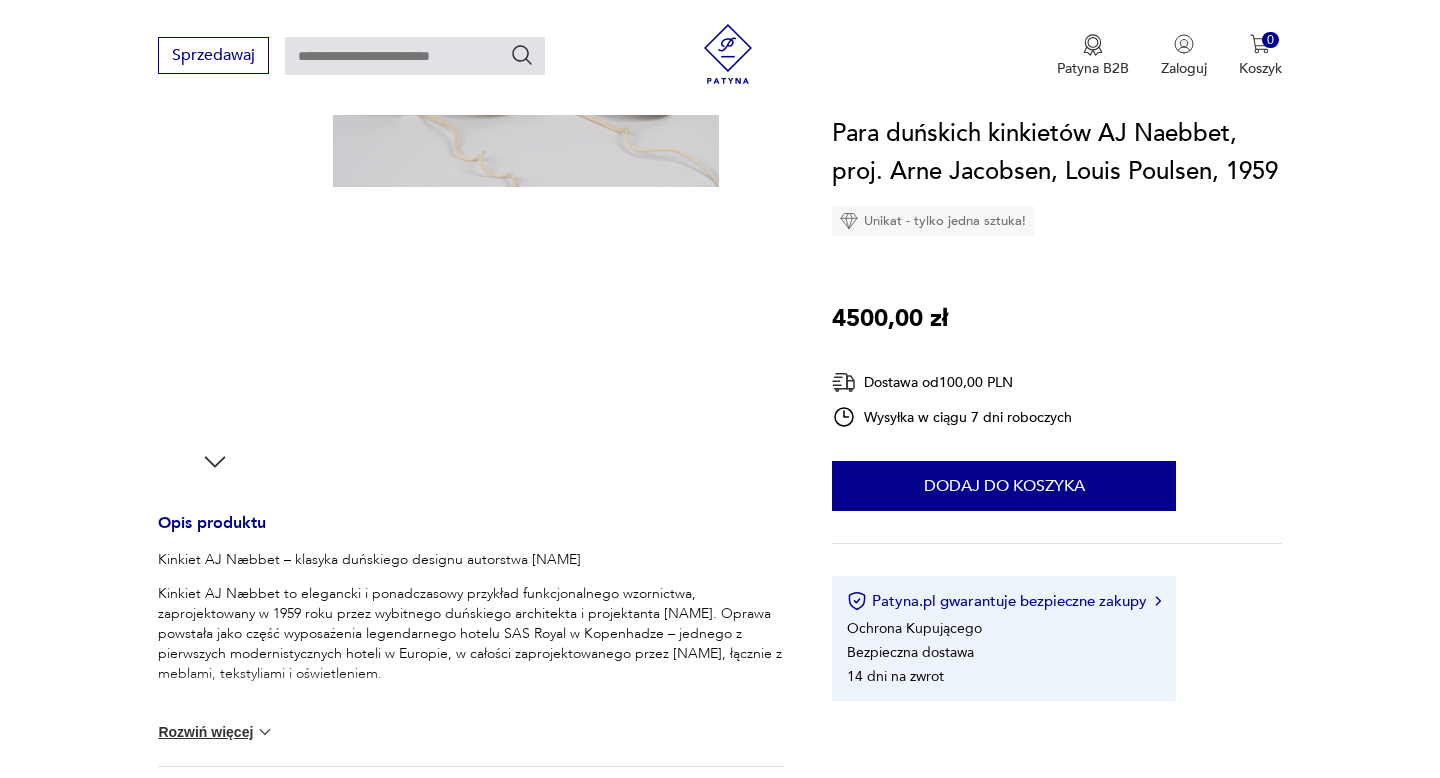 scroll, scrollTop: 431, scrollLeft: 0, axis: vertical 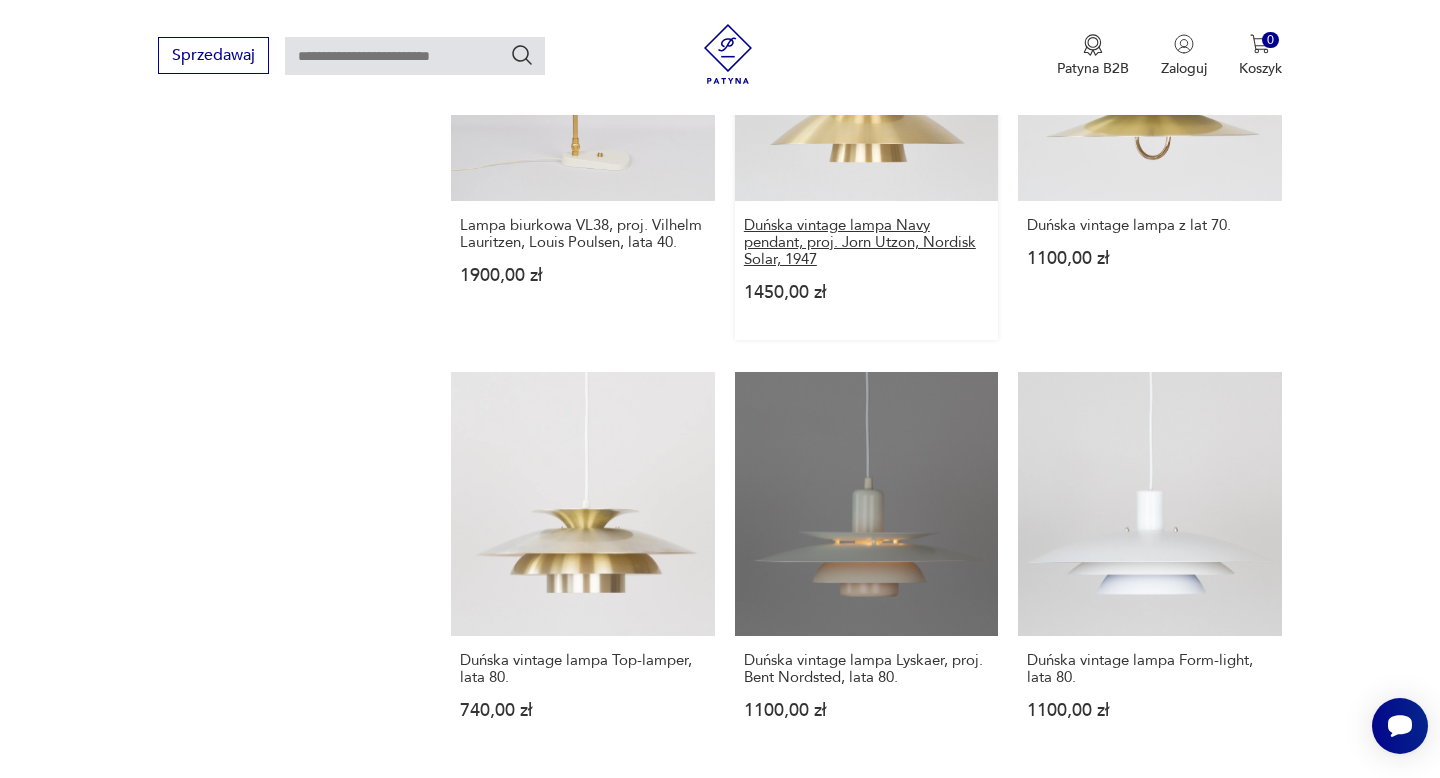 click on "Duńska vintage lampa Navy pendant, proj. Jorn Utzon, Nordisk Solar, 1947" at bounding box center [866, 242] 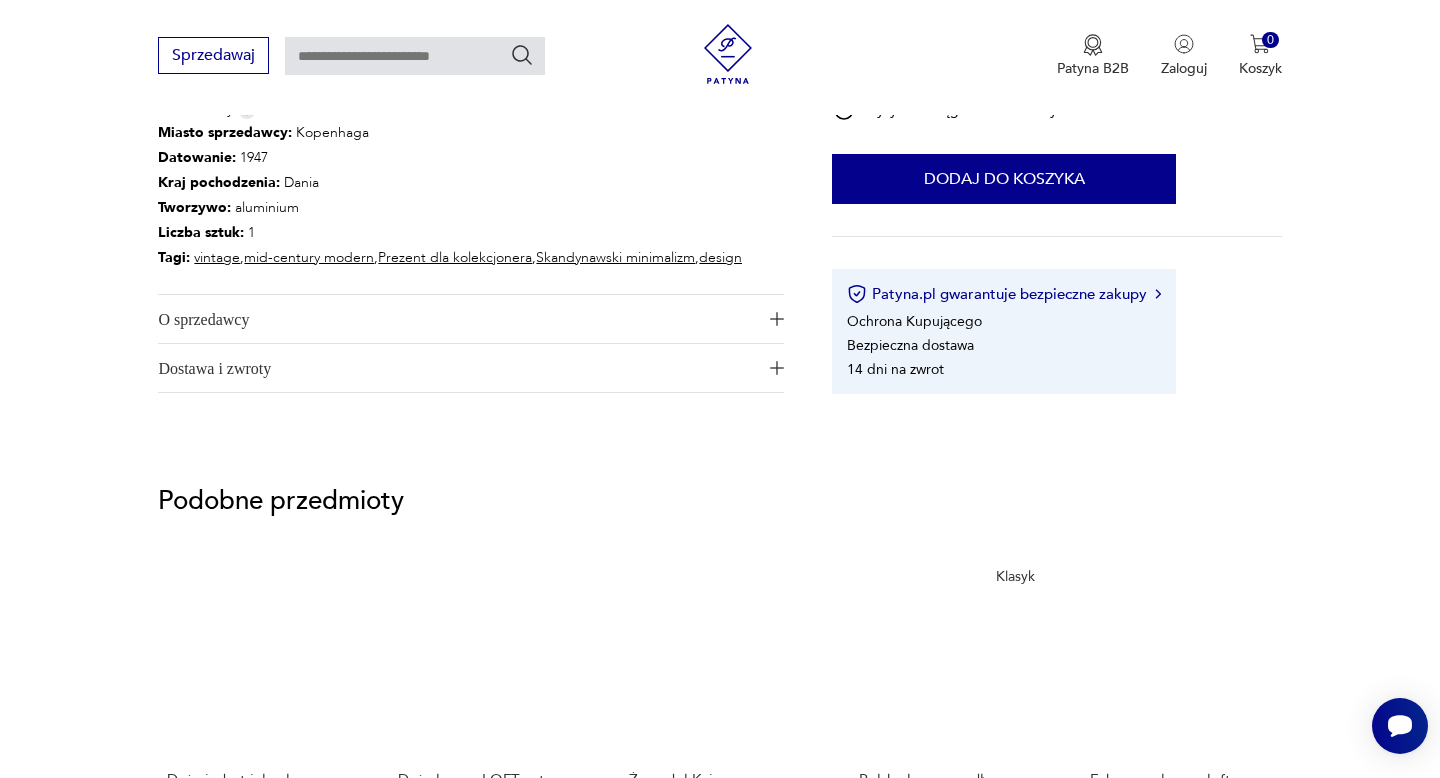 scroll, scrollTop: 1155, scrollLeft: 0, axis: vertical 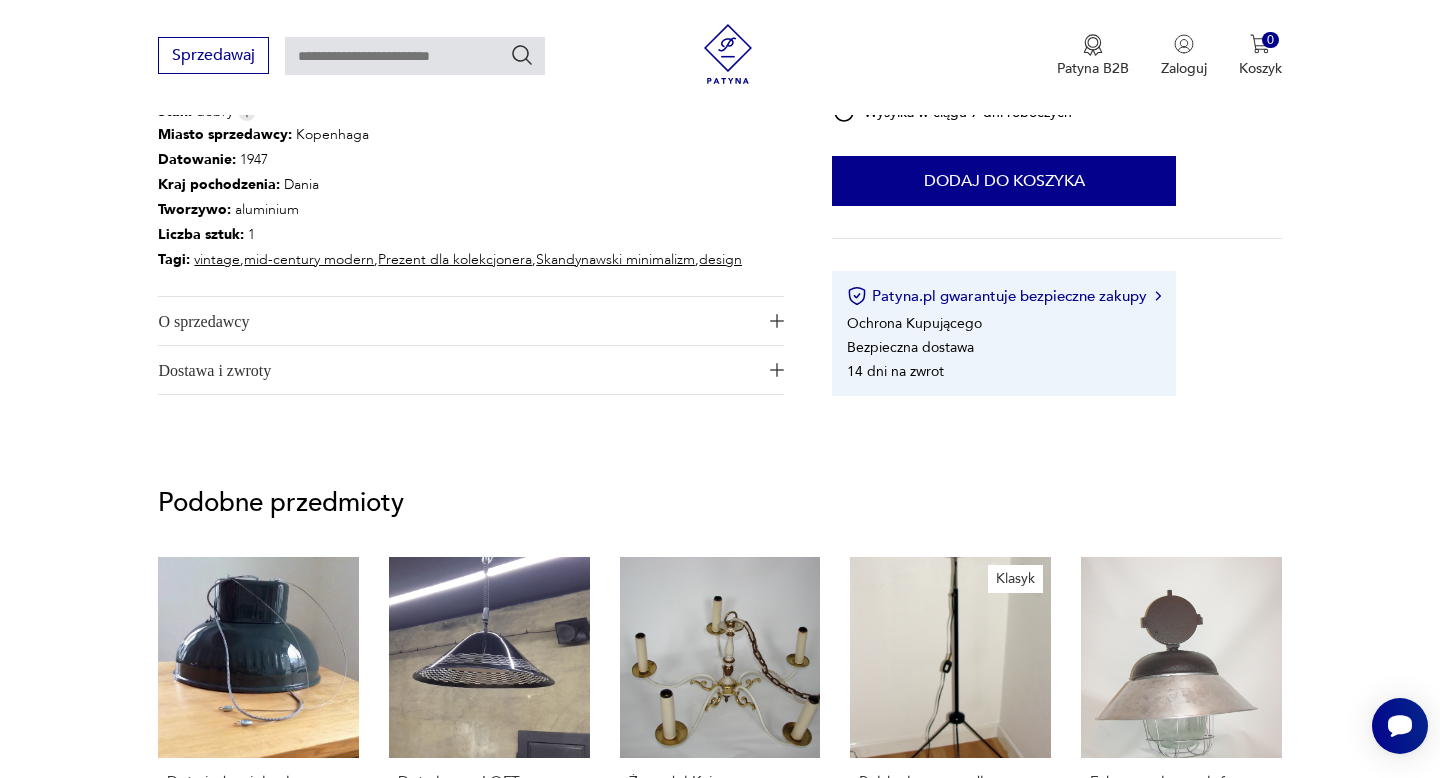 click at bounding box center [777, 321] 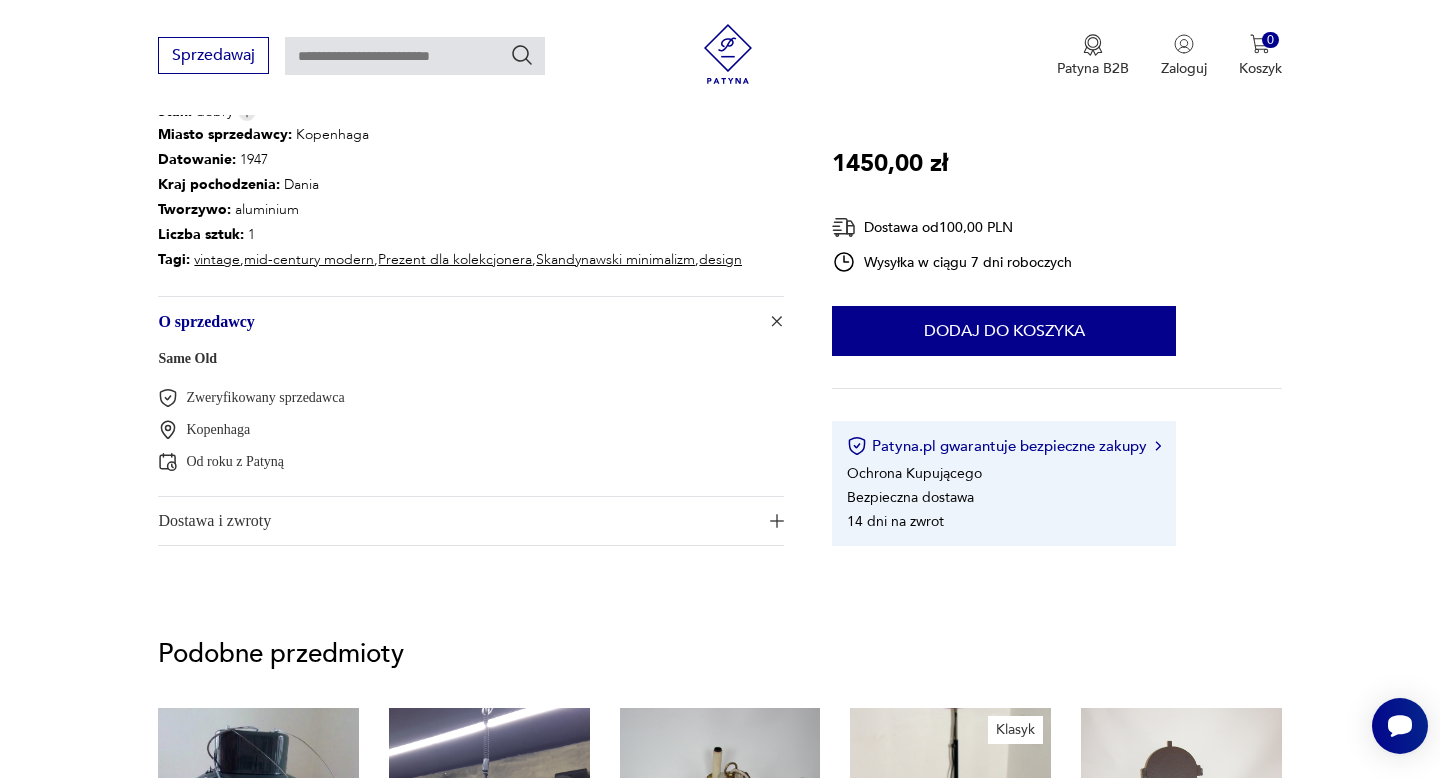 click at bounding box center (777, 321) 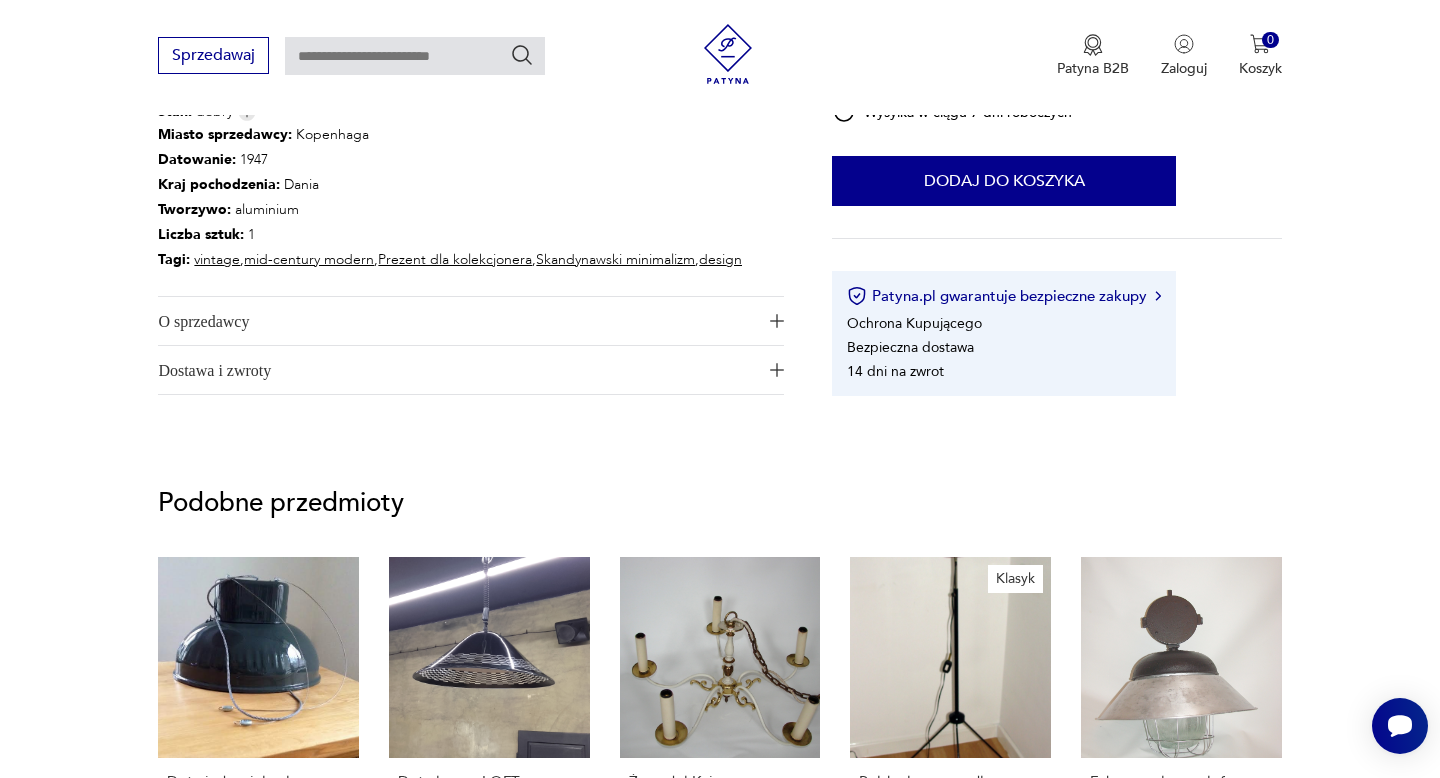 click at bounding box center (777, 370) 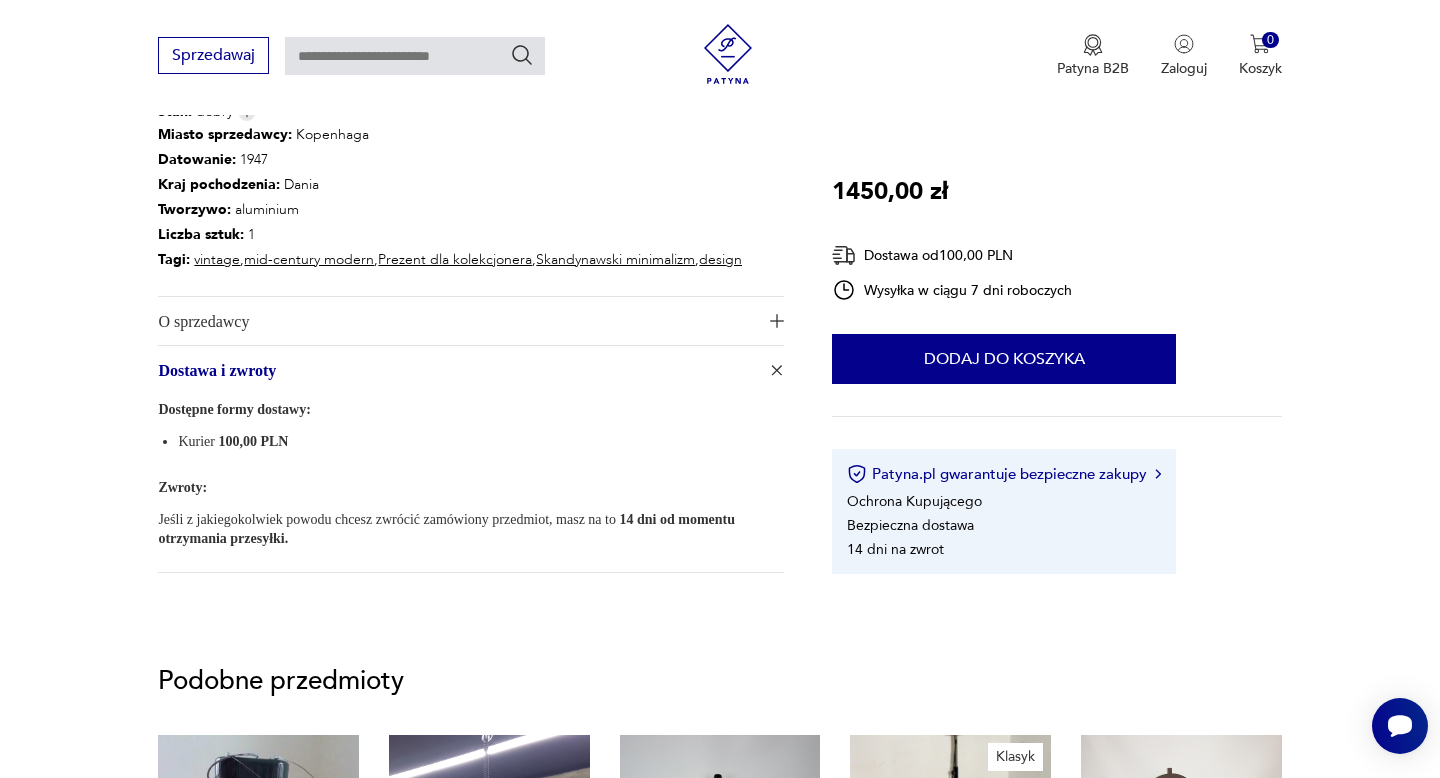 click at bounding box center (777, 370) 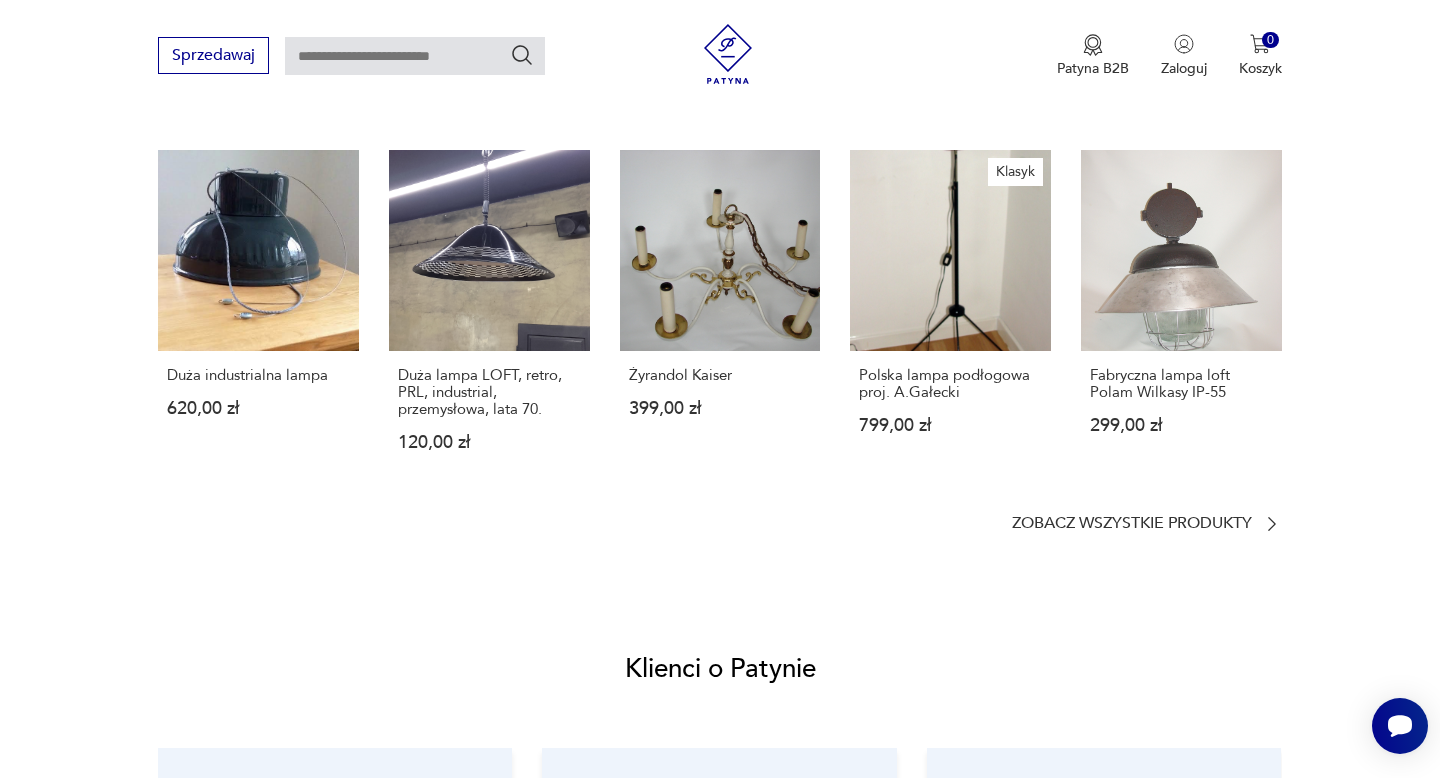 scroll, scrollTop: 1565, scrollLeft: 0, axis: vertical 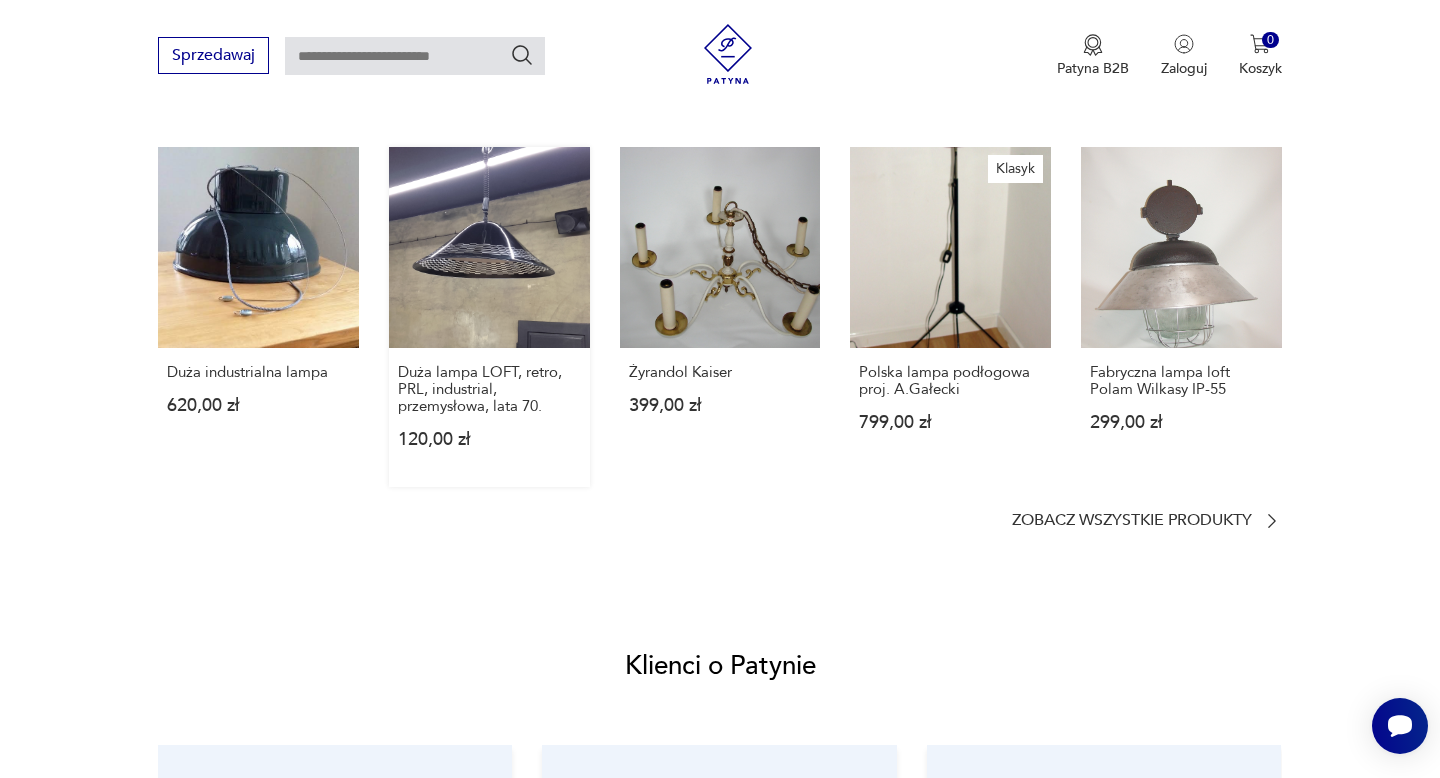 click on "Duża lampa LOFT, retro, PRL, industrial, przemysłowa, lata 70. 120,00 zł" at bounding box center (489, 317) 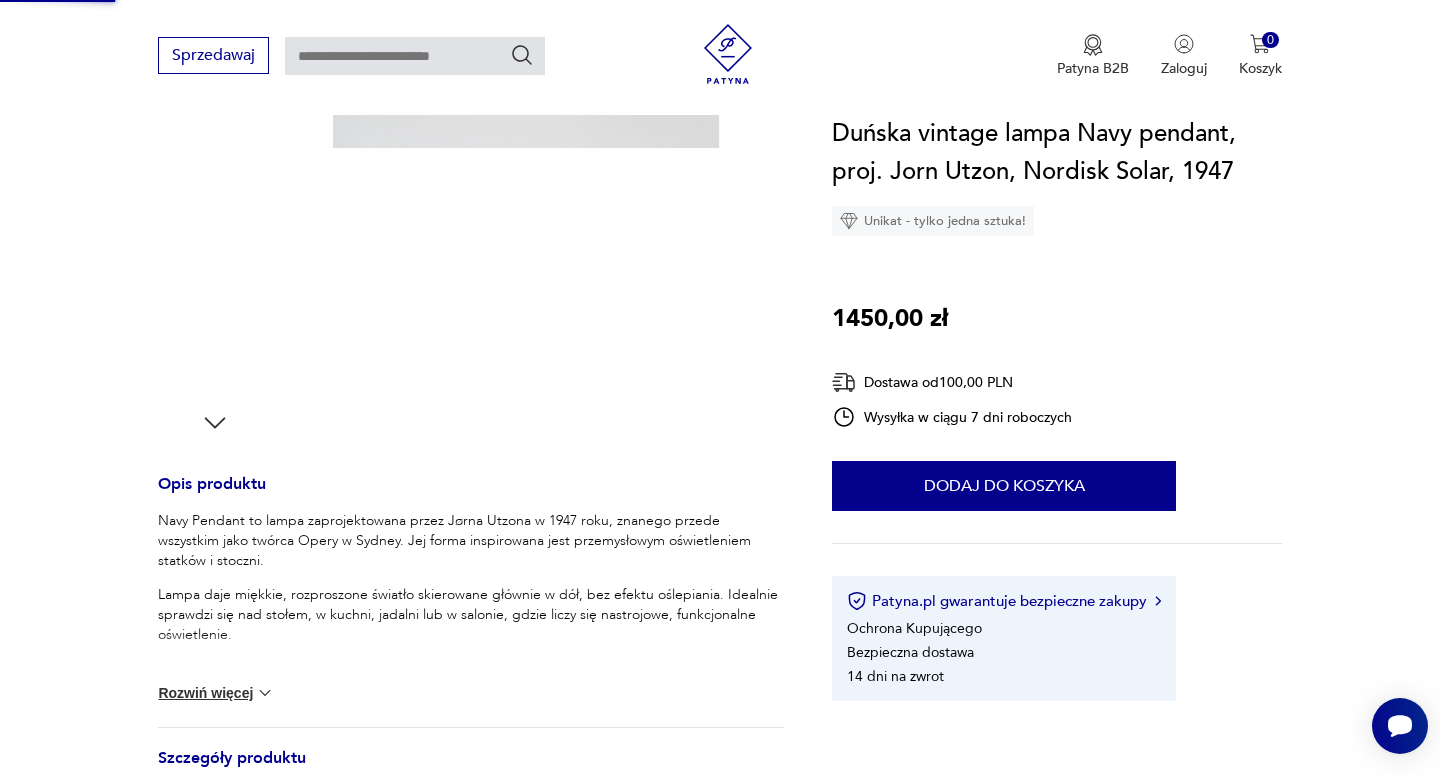 scroll, scrollTop: 15, scrollLeft: 0, axis: vertical 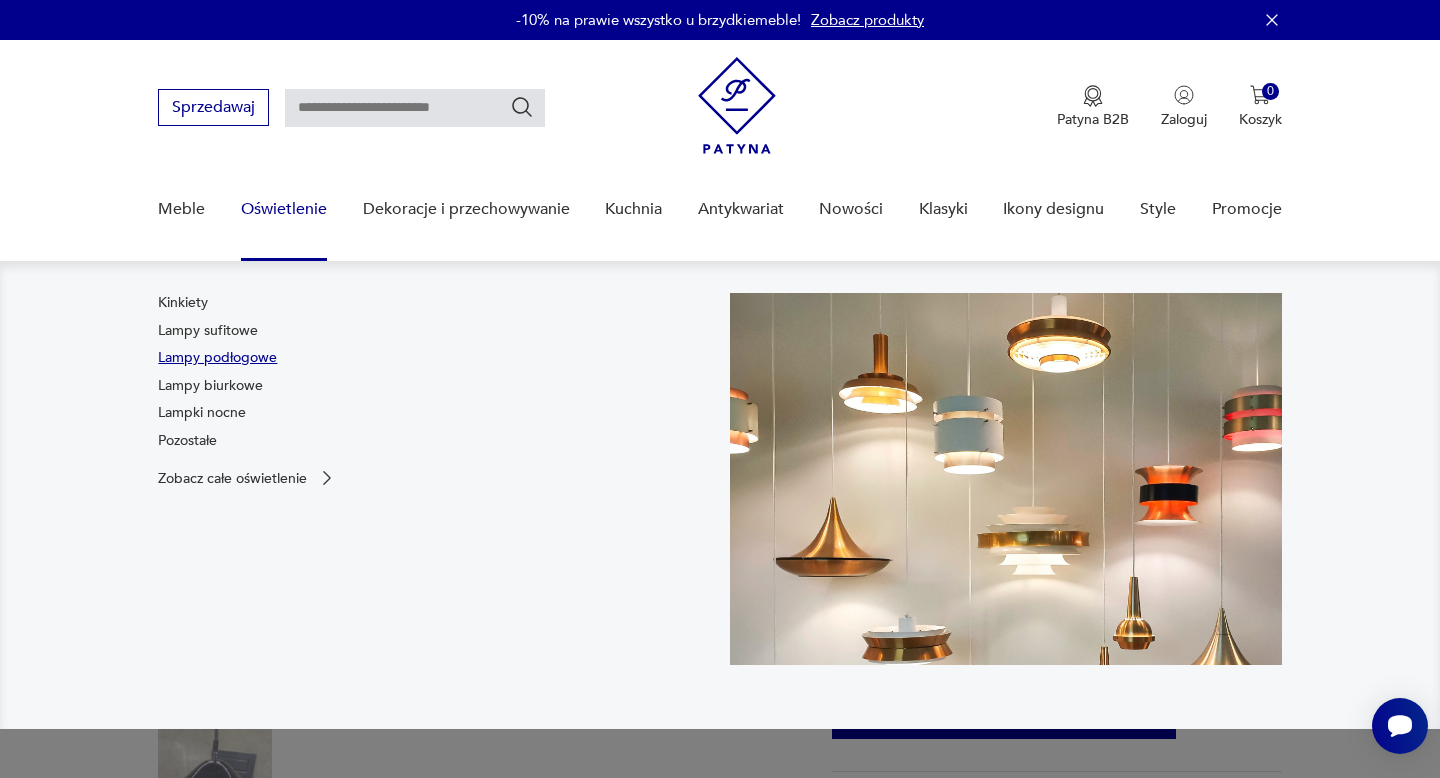 click on "Lampy podłogowe" at bounding box center [217, 358] 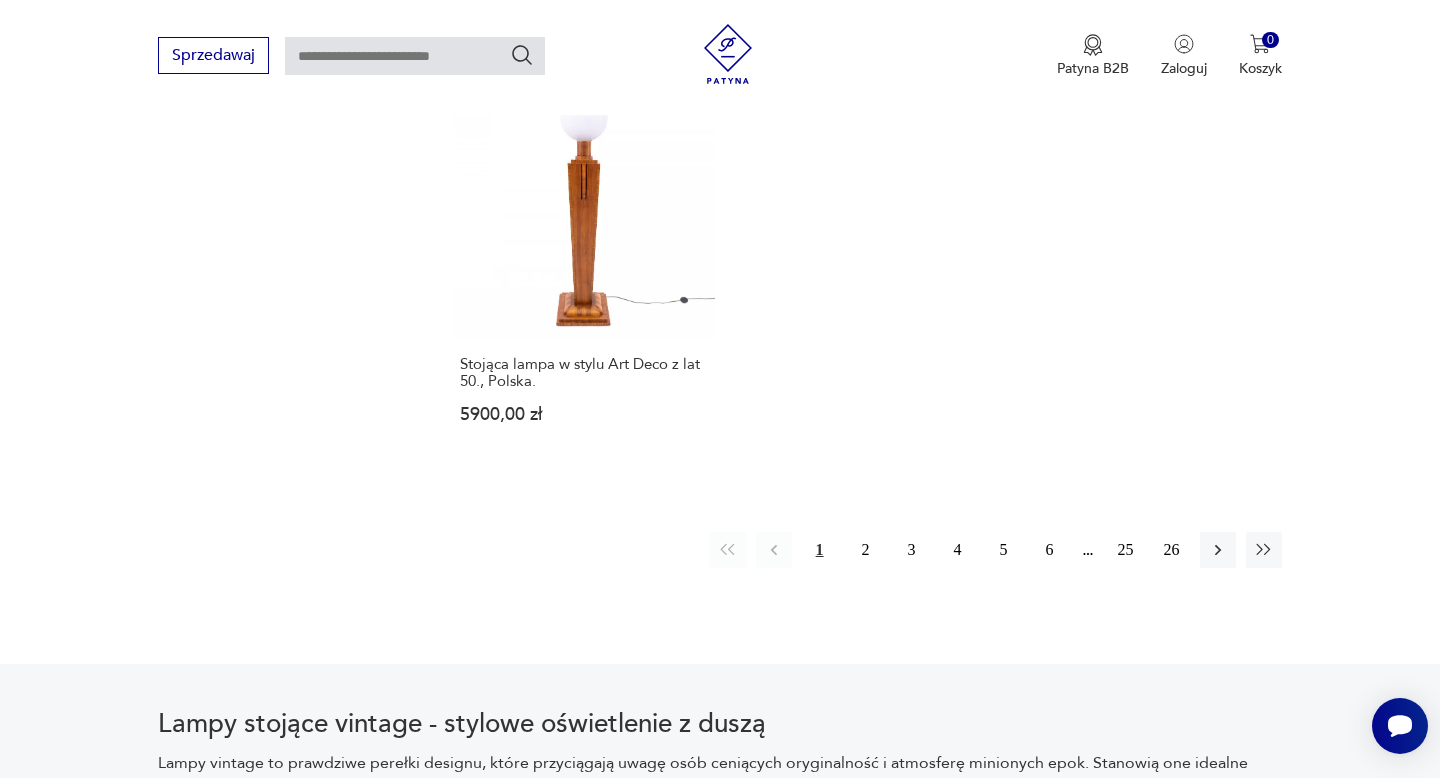 scroll, scrollTop: 2966, scrollLeft: 0, axis: vertical 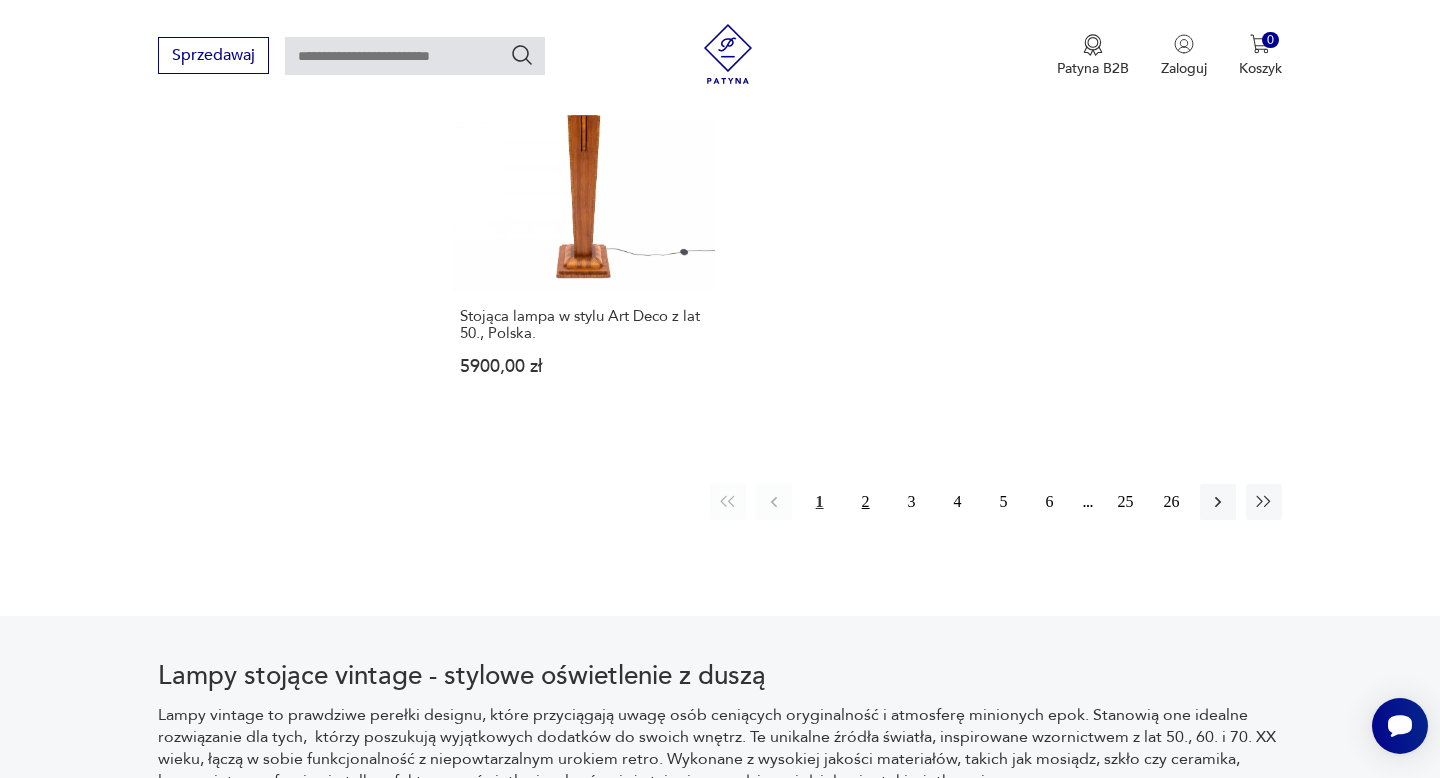 click on "2" at bounding box center [866, 502] 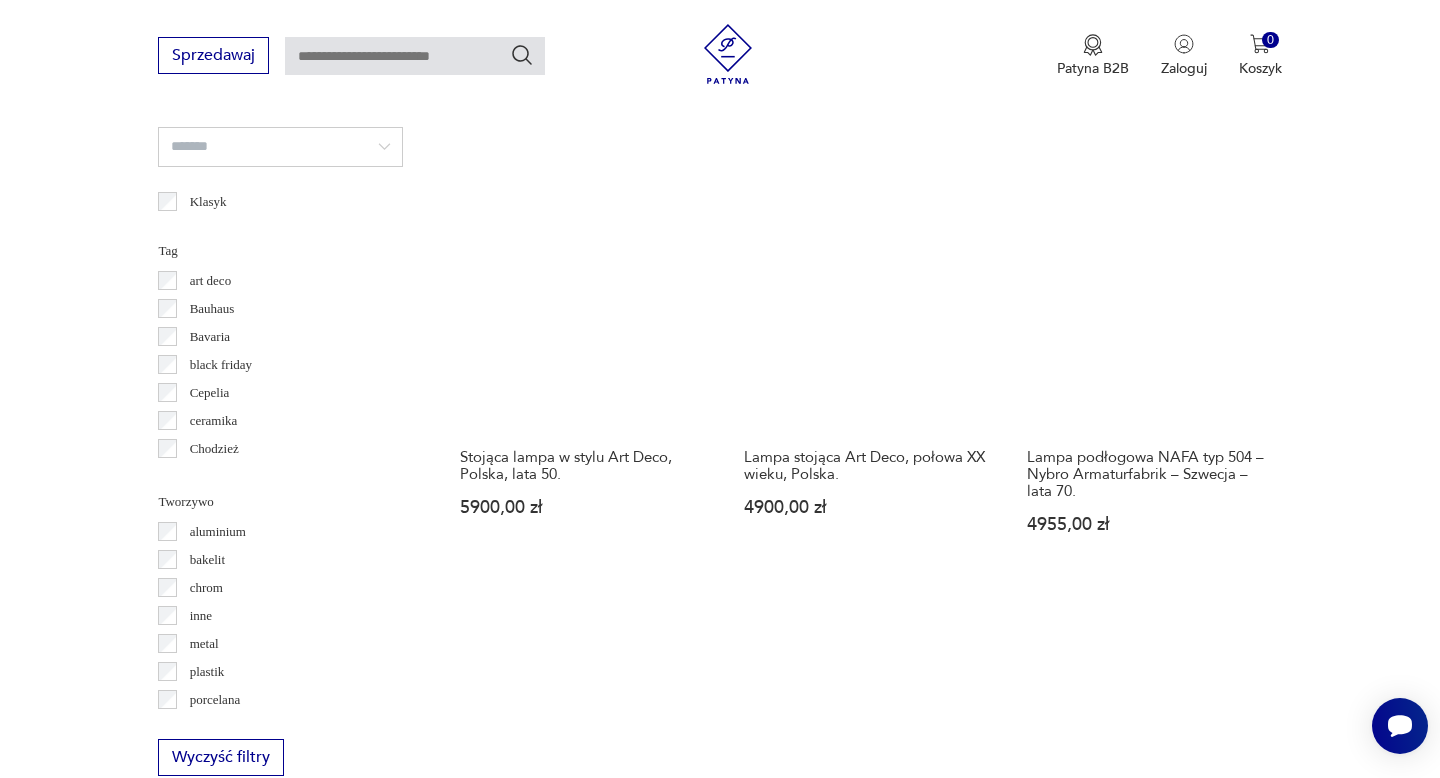 scroll, scrollTop: 1341, scrollLeft: 0, axis: vertical 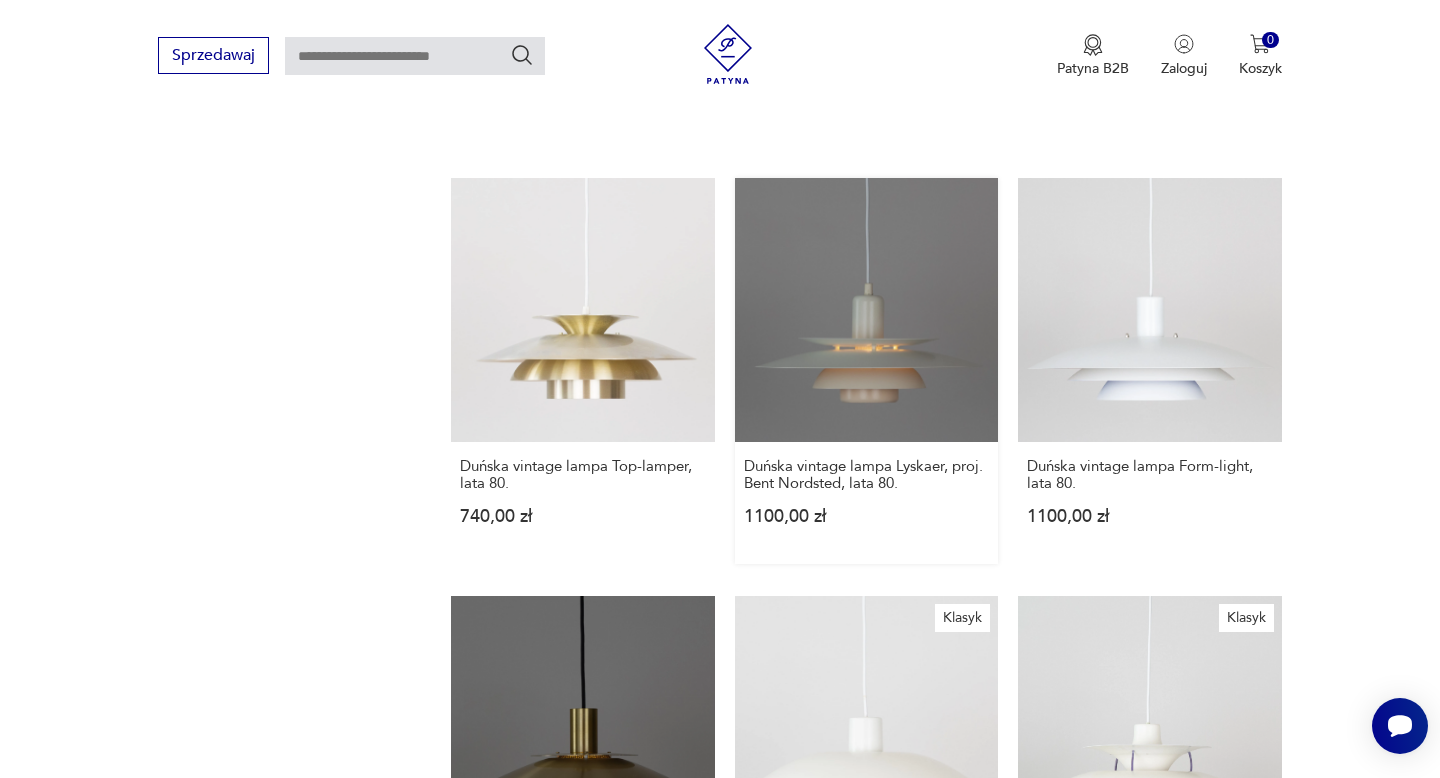 click on "Duńska vintage lampa Lyskaer, proj. Bent Nordsted, lata 80. 1100,00 zł" at bounding box center [866, 370] 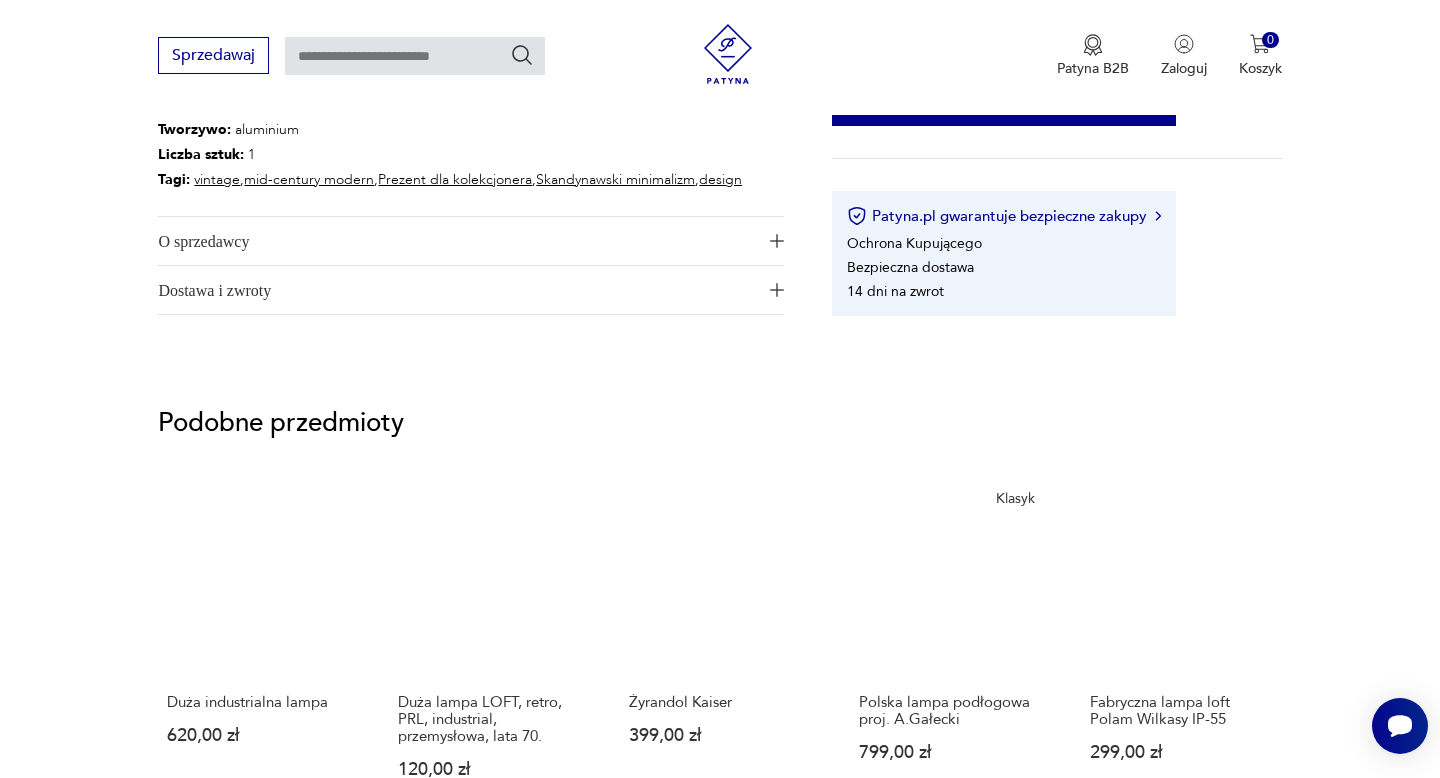 scroll, scrollTop: 1215, scrollLeft: 0, axis: vertical 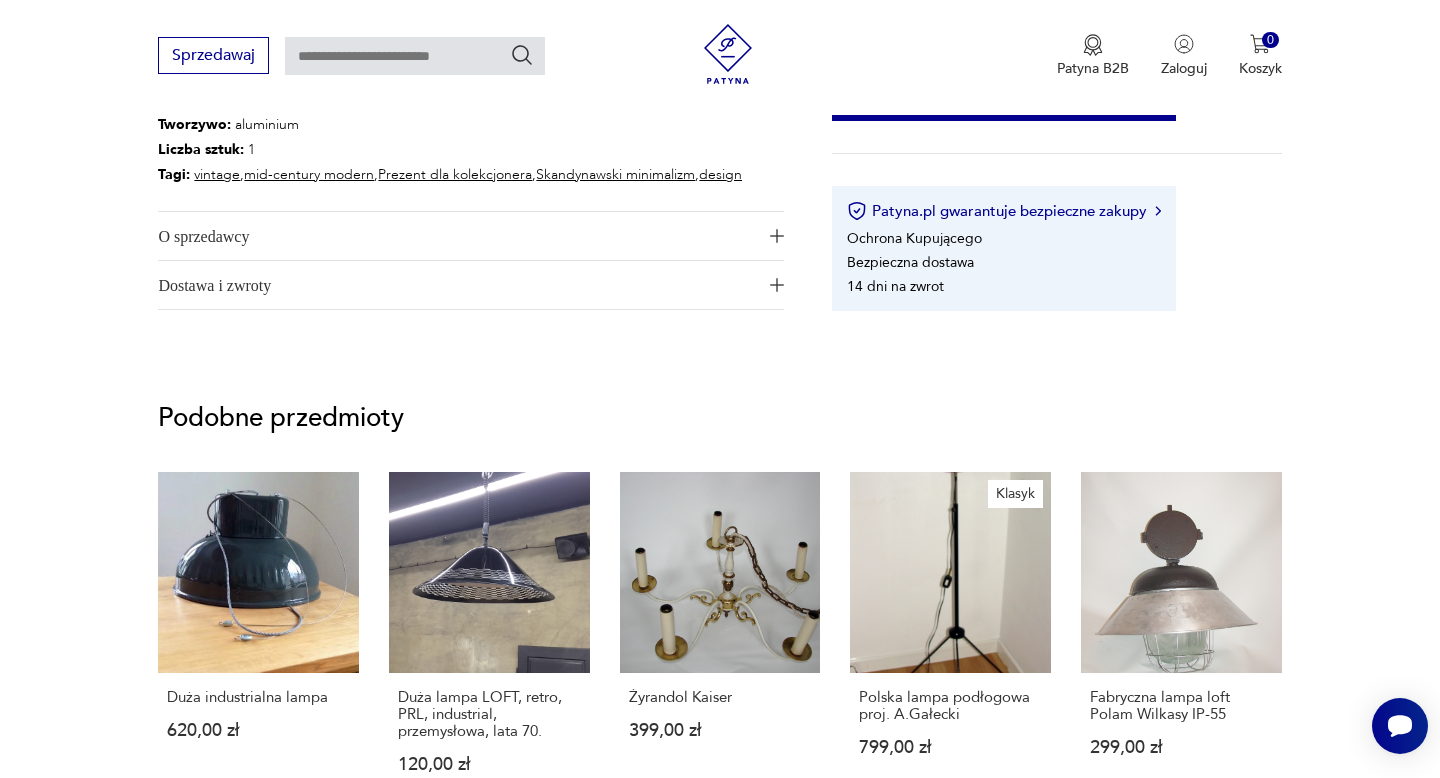 click at bounding box center [777, 285] 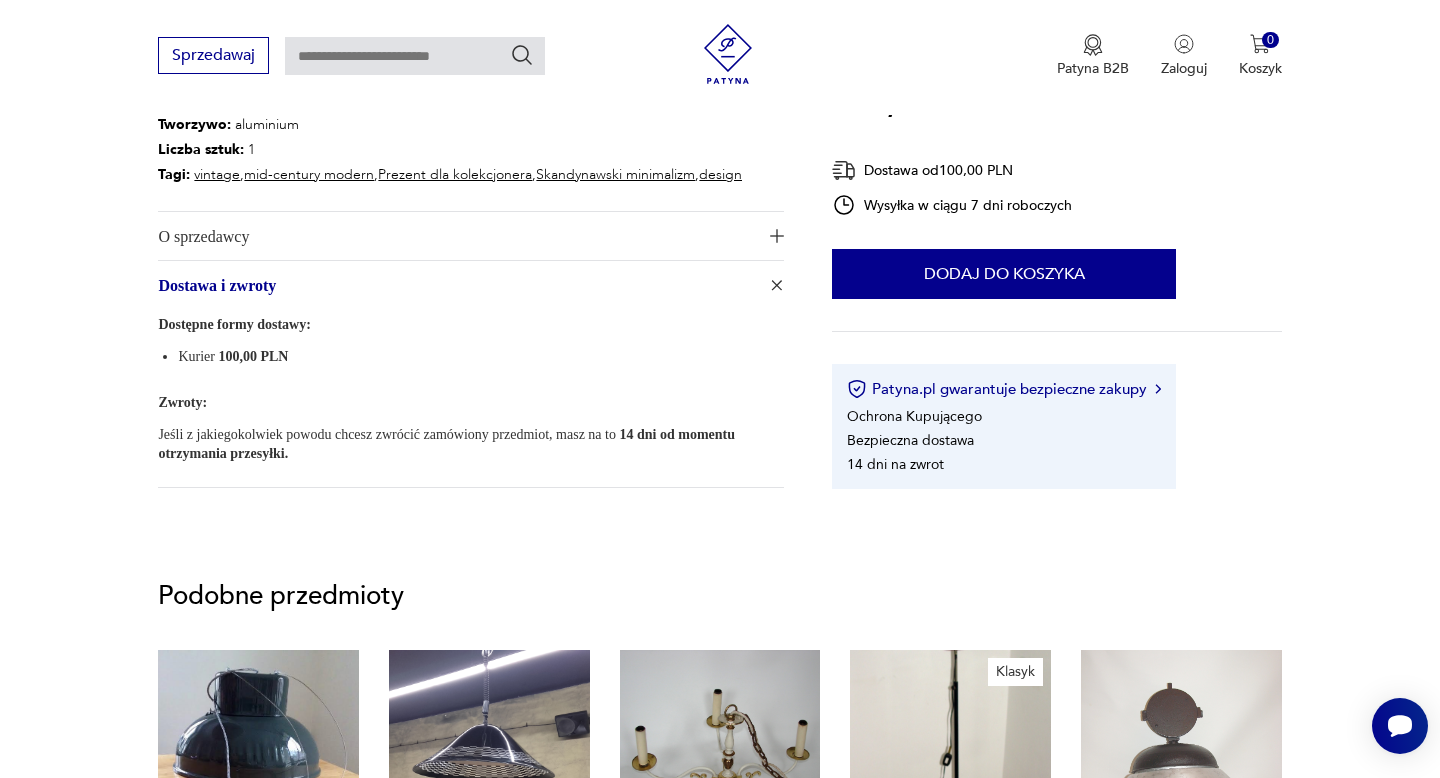 click at bounding box center (777, 236) 